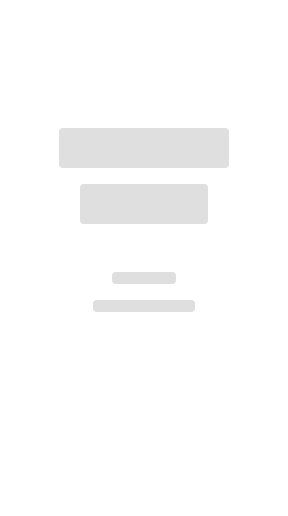 scroll, scrollTop: 0, scrollLeft: 0, axis: both 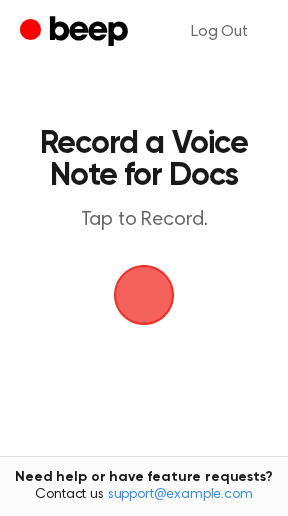 click at bounding box center (144, 295) 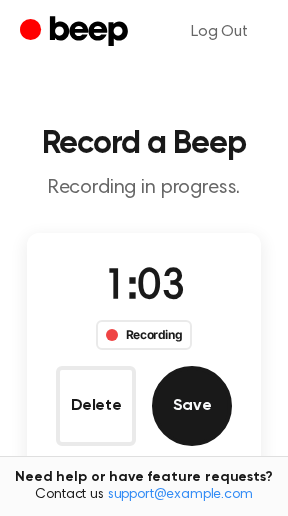 click on "Save" at bounding box center (192, 406) 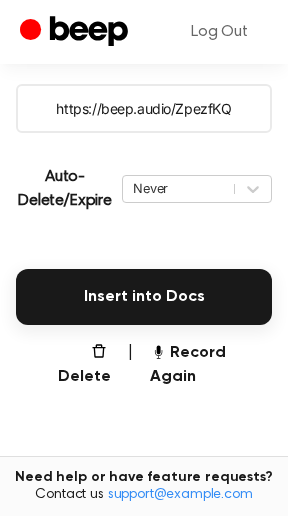 scroll, scrollTop: 367, scrollLeft: 0, axis: vertical 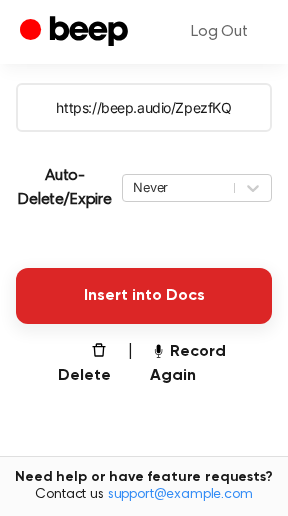 click on "Insert into Docs" at bounding box center [144, 296] 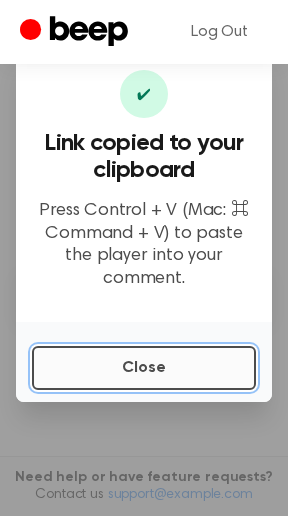 click on "Close" at bounding box center [144, 368] 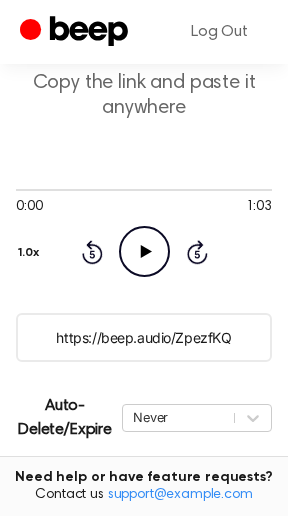 scroll, scrollTop: 548, scrollLeft: 0, axis: vertical 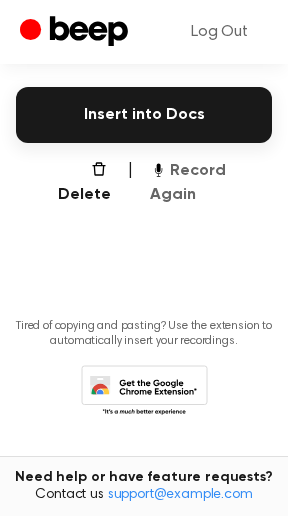 click on "Record Again" at bounding box center (211, 183) 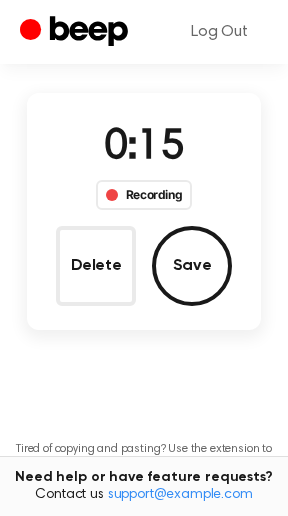 scroll, scrollTop: 0, scrollLeft: 0, axis: both 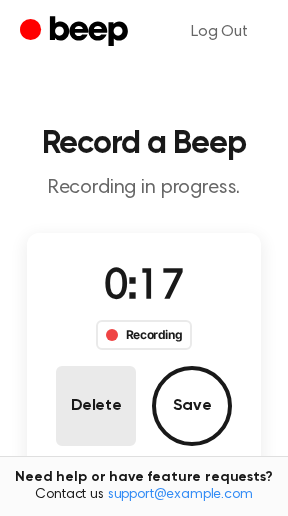 click on "Delete" at bounding box center [96, 406] 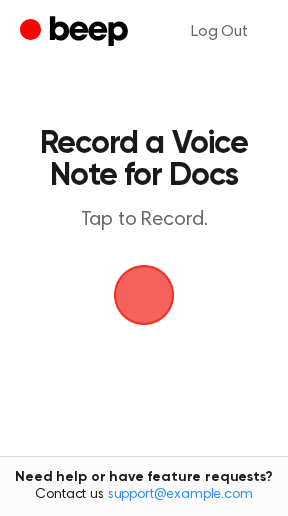 click at bounding box center [144, 295] 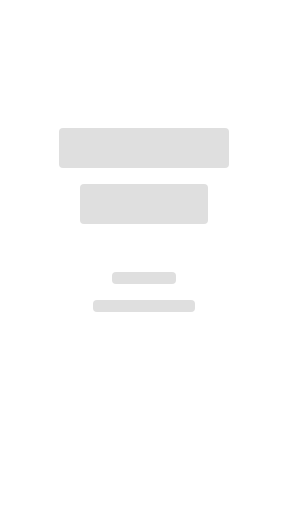 scroll, scrollTop: 0, scrollLeft: 0, axis: both 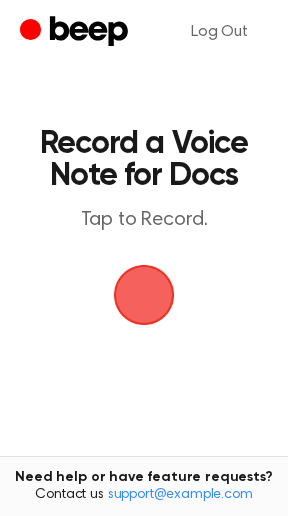 click at bounding box center [144, 295] 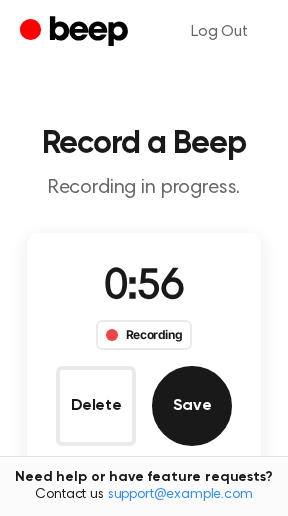 click on "Save" at bounding box center (192, 406) 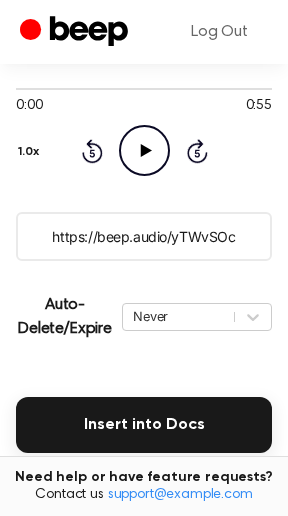 scroll, scrollTop: 243, scrollLeft: 0, axis: vertical 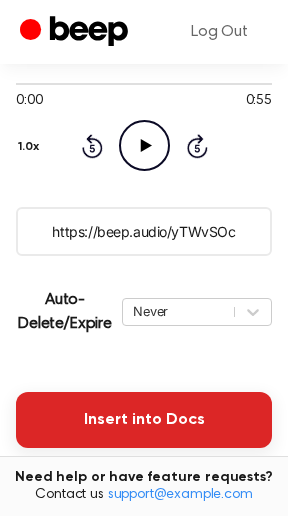click on "Insert into Docs" at bounding box center (144, 420) 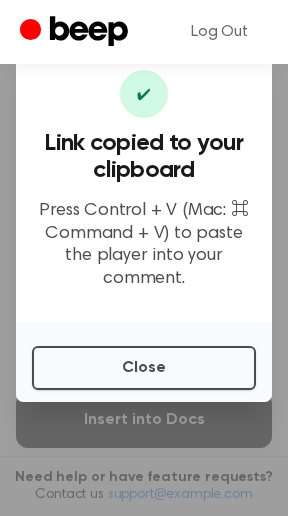 click on "Close" at bounding box center (144, 362) 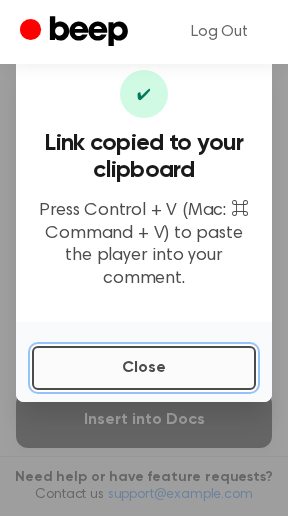 click on "Close" at bounding box center [144, 368] 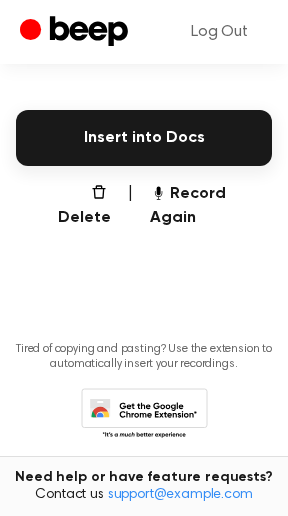 scroll, scrollTop: 548, scrollLeft: 0, axis: vertical 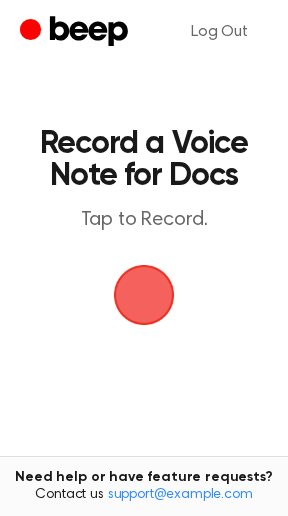 click at bounding box center (144, 295) 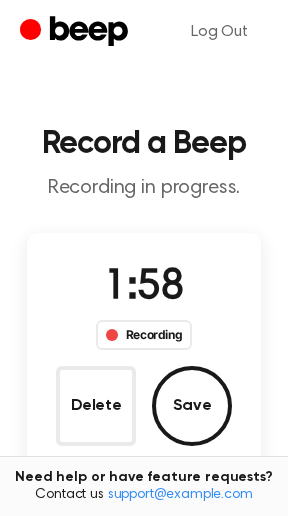 click on "Save" at bounding box center [192, 406] 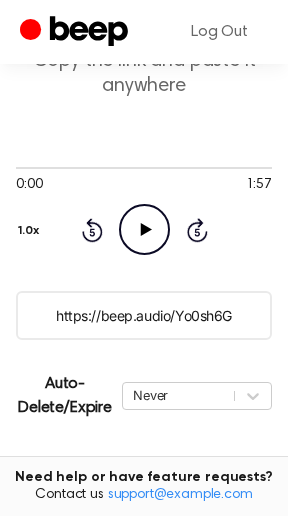 scroll, scrollTop: 240, scrollLeft: 0, axis: vertical 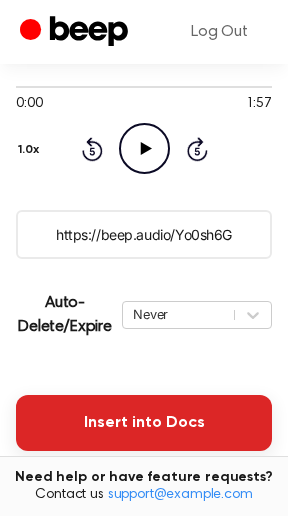 click on "Insert into Docs" at bounding box center [144, 423] 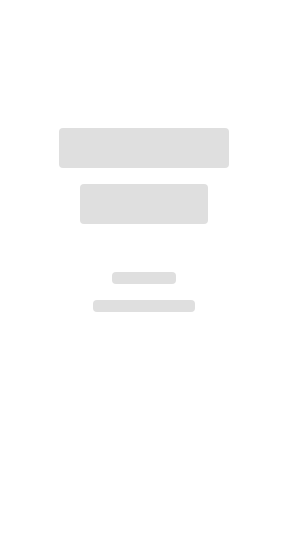 scroll, scrollTop: 0, scrollLeft: 0, axis: both 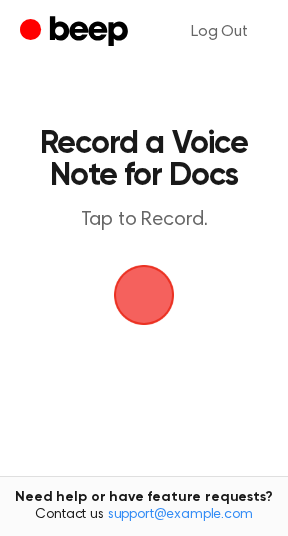 click at bounding box center (144, 295) 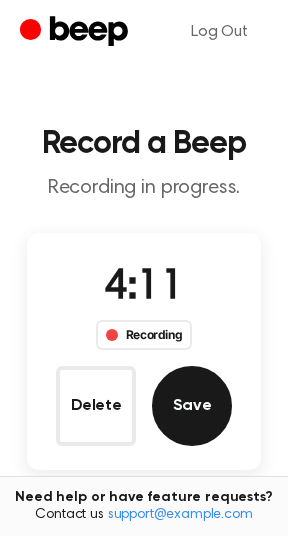 click on "Save" at bounding box center (192, 406) 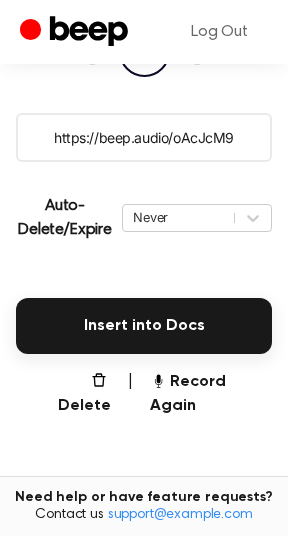 scroll, scrollTop: 342, scrollLeft: 0, axis: vertical 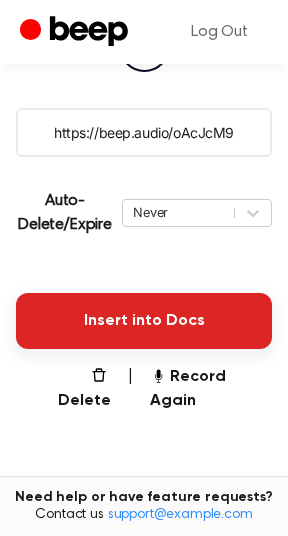 click on "Insert into Docs" at bounding box center (144, 321) 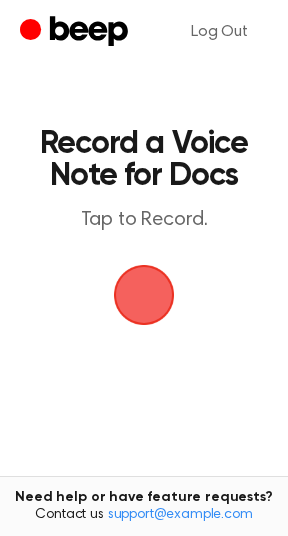 scroll, scrollTop: 0, scrollLeft: 0, axis: both 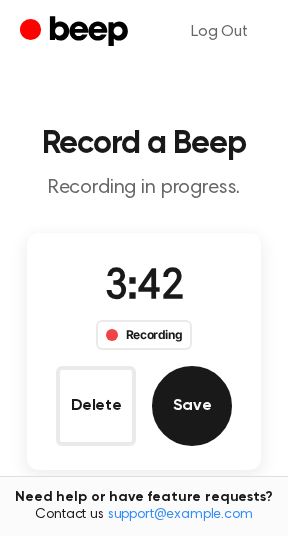 click on "Save" at bounding box center [192, 406] 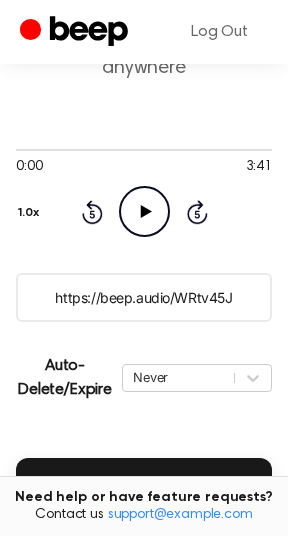 scroll, scrollTop: 206, scrollLeft: 0, axis: vertical 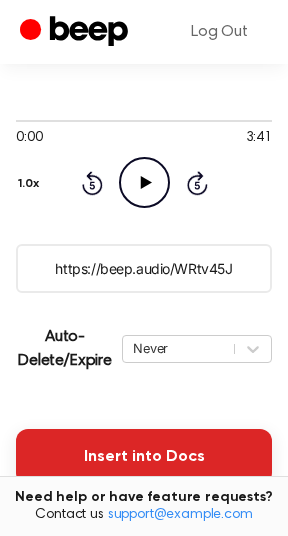 click on "Insert into Docs" at bounding box center (144, 457) 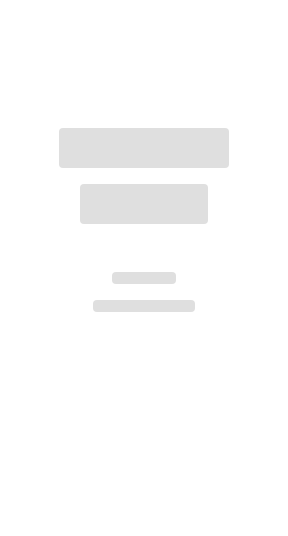 scroll, scrollTop: 0, scrollLeft: 0, axis: both 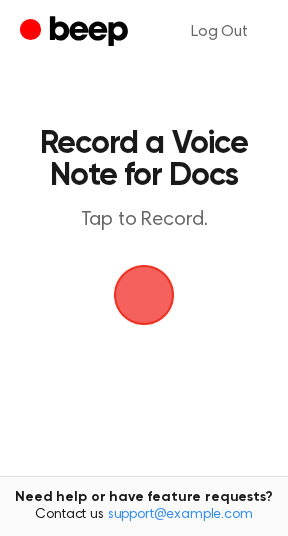 click at bounding box center (144, 295) 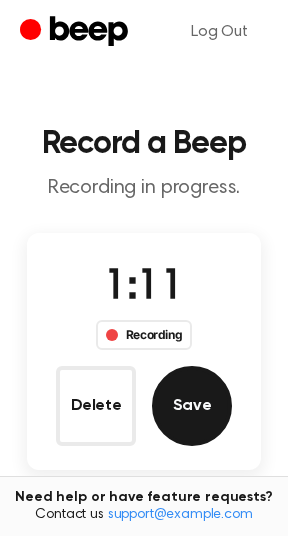 click on "Save" at bounding box center (192, 406) 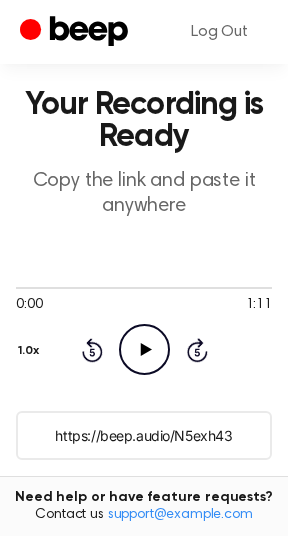 scroll, scrollTop: 44, scrollLeft: 0, axis: vertical 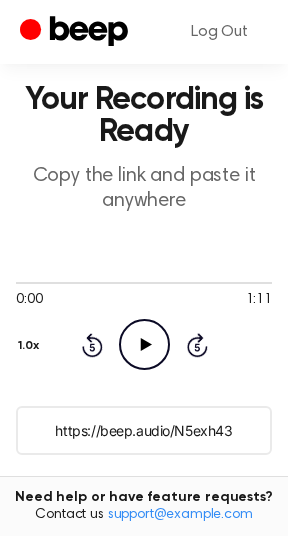 click on "https://beep.audio/N5exh43" at bounding box center (144, 430) 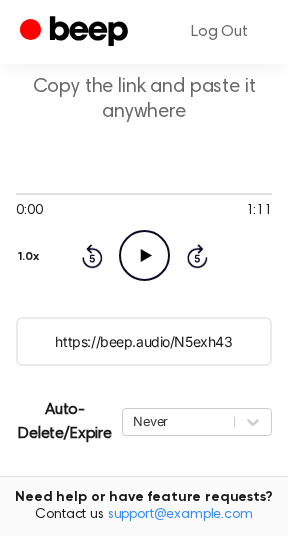 scroll, scrollTop: 189, scrollLeft: 0, axis: vertical 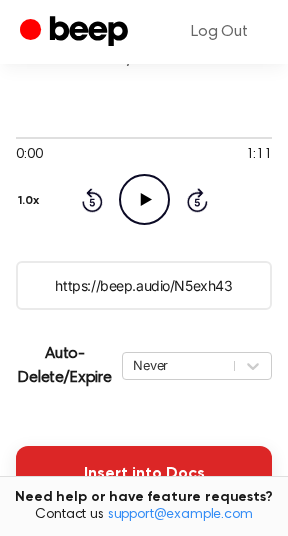 click on "Insert into Docs" at bounding box center [144, 474] 